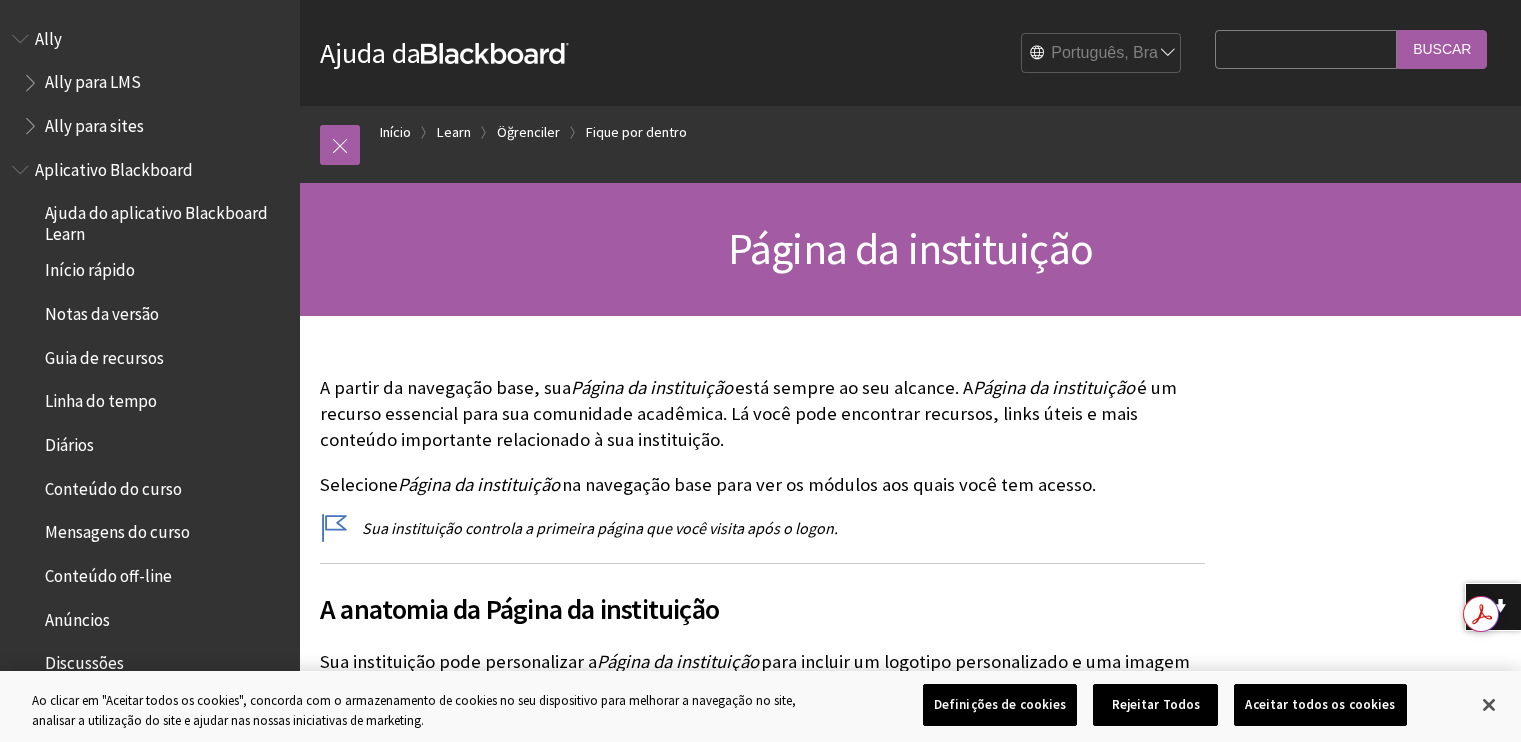 scroll, scrollTop: 0, scrollLeft: 0, axis: both 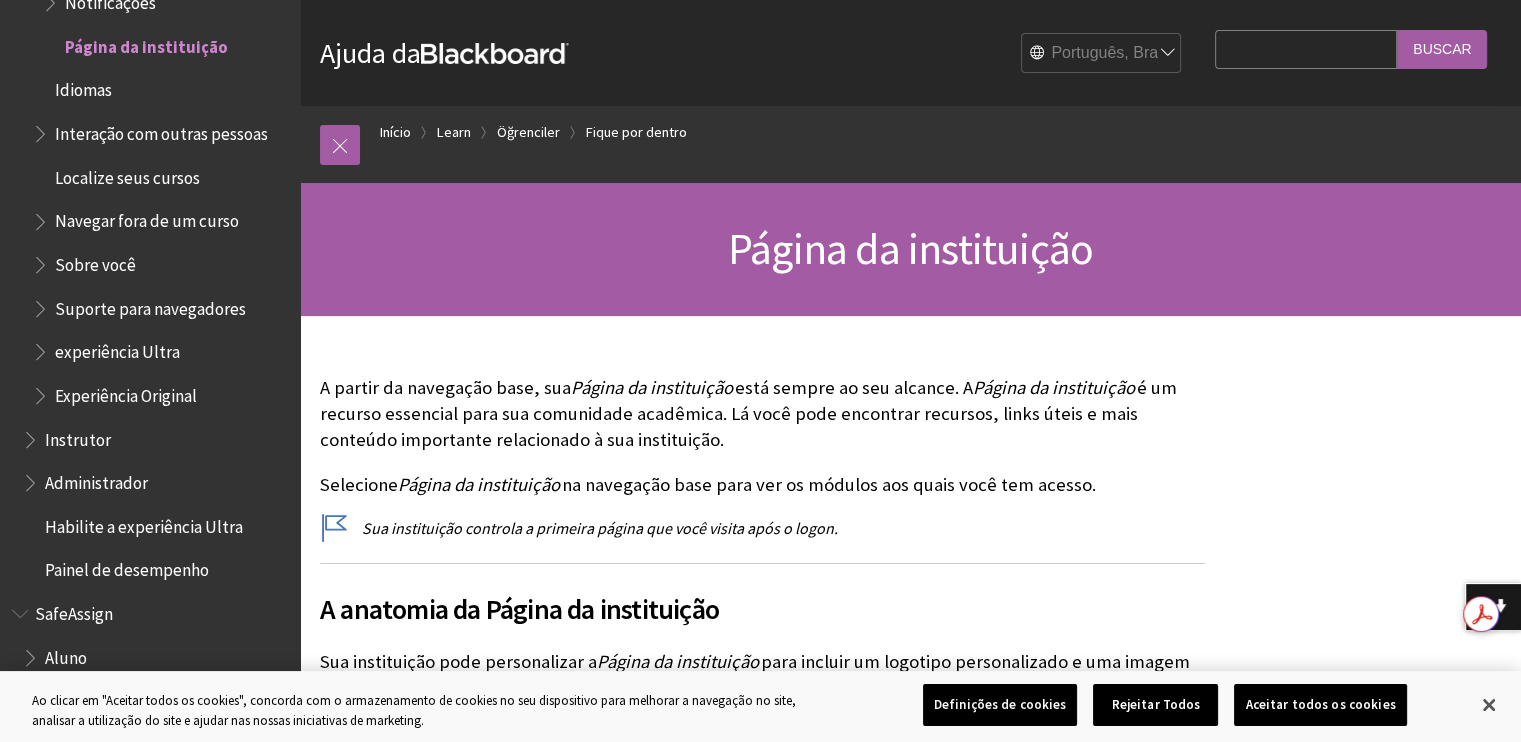 click on "Search Query" at bounding box center (1306, 49) 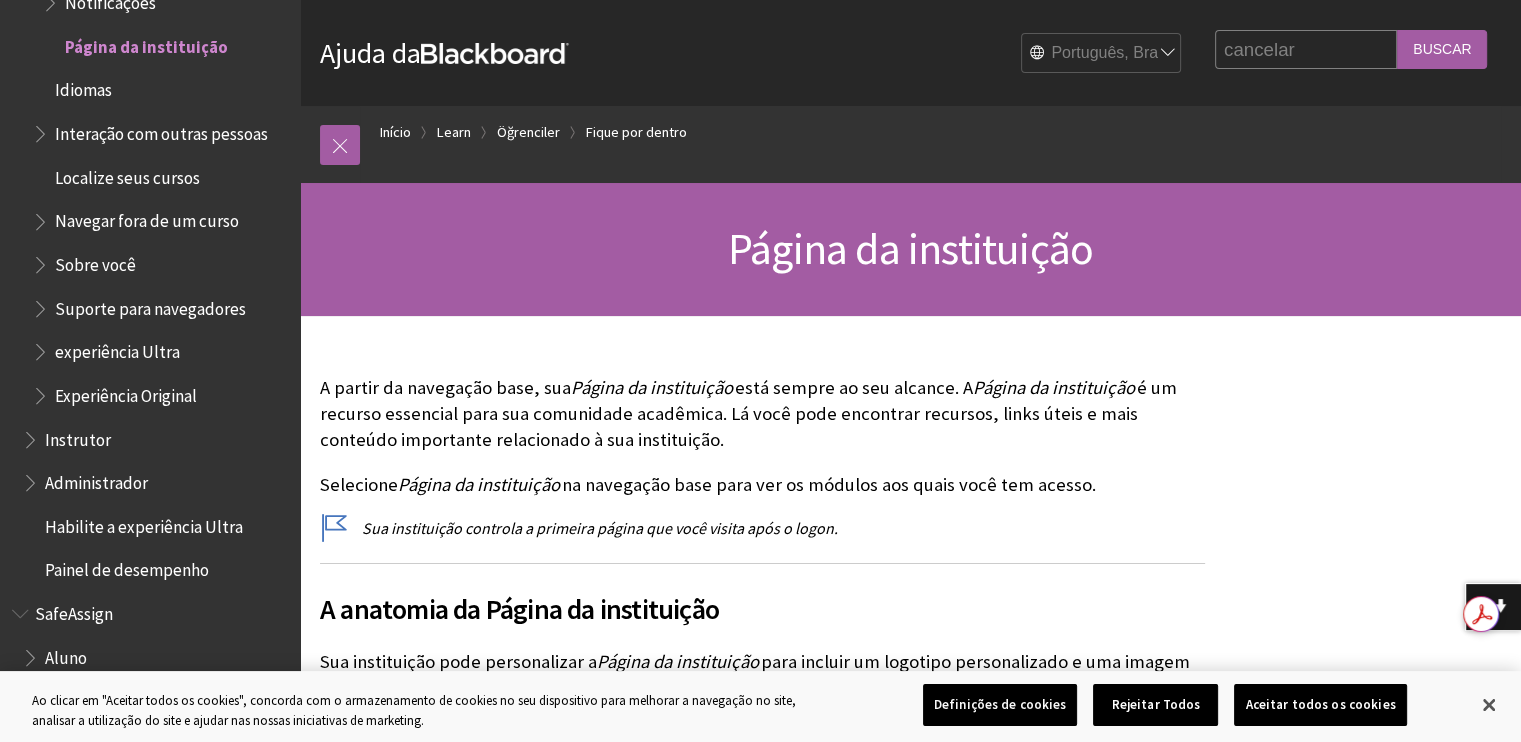 type on "cancelar" 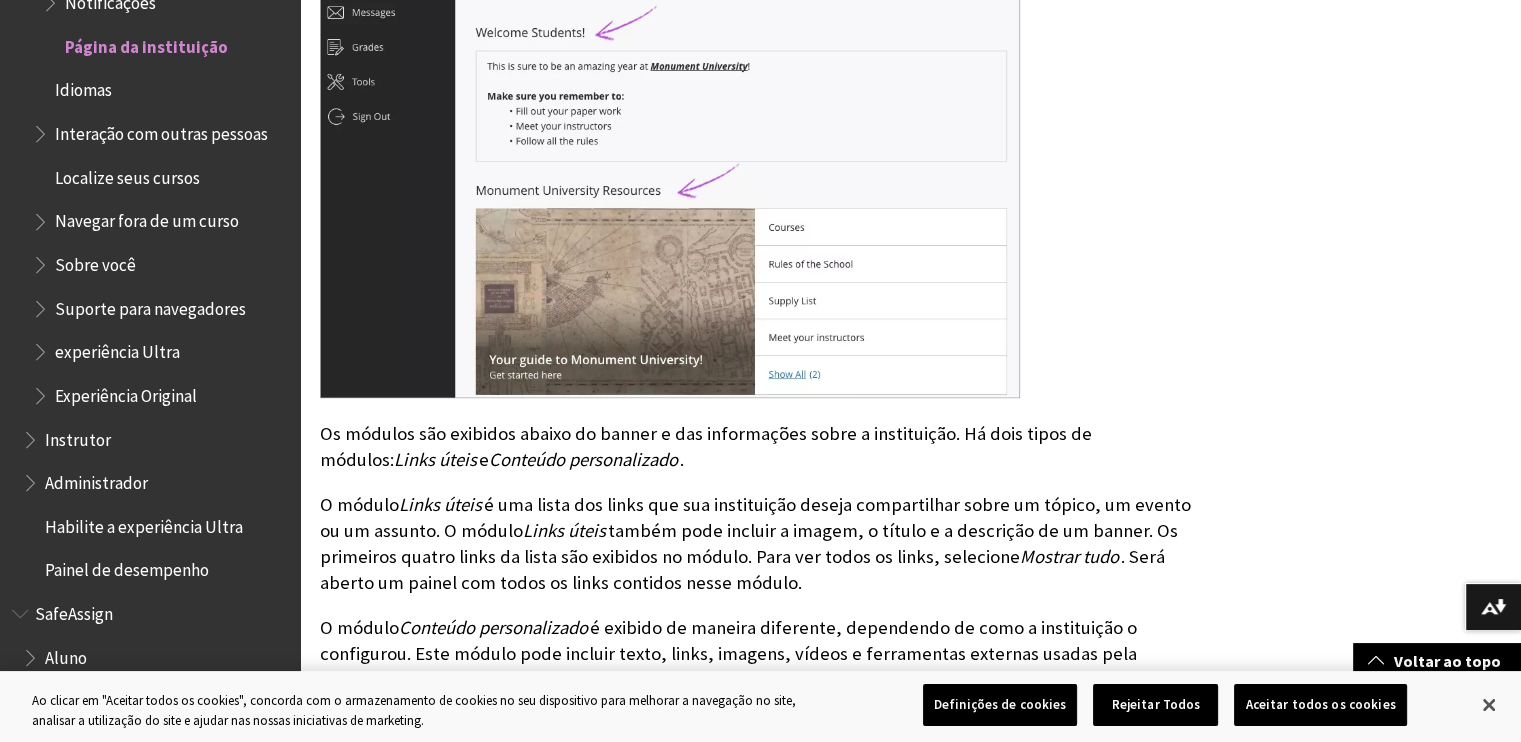 scroll, scrollTop: 1200, scrollLeft: 0, axis: vertical 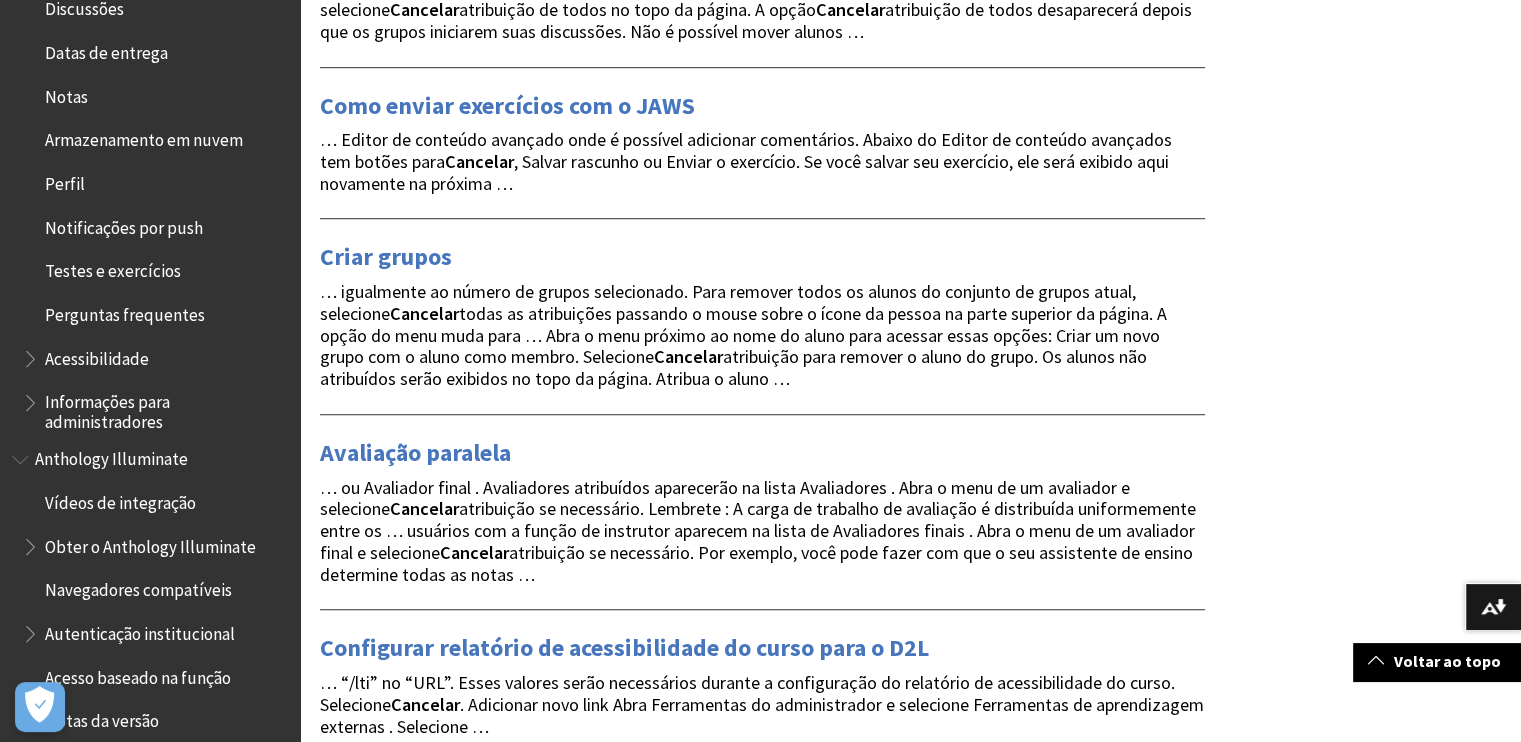 click on "Perguntas frequentes" at bounding box center (125, 311) 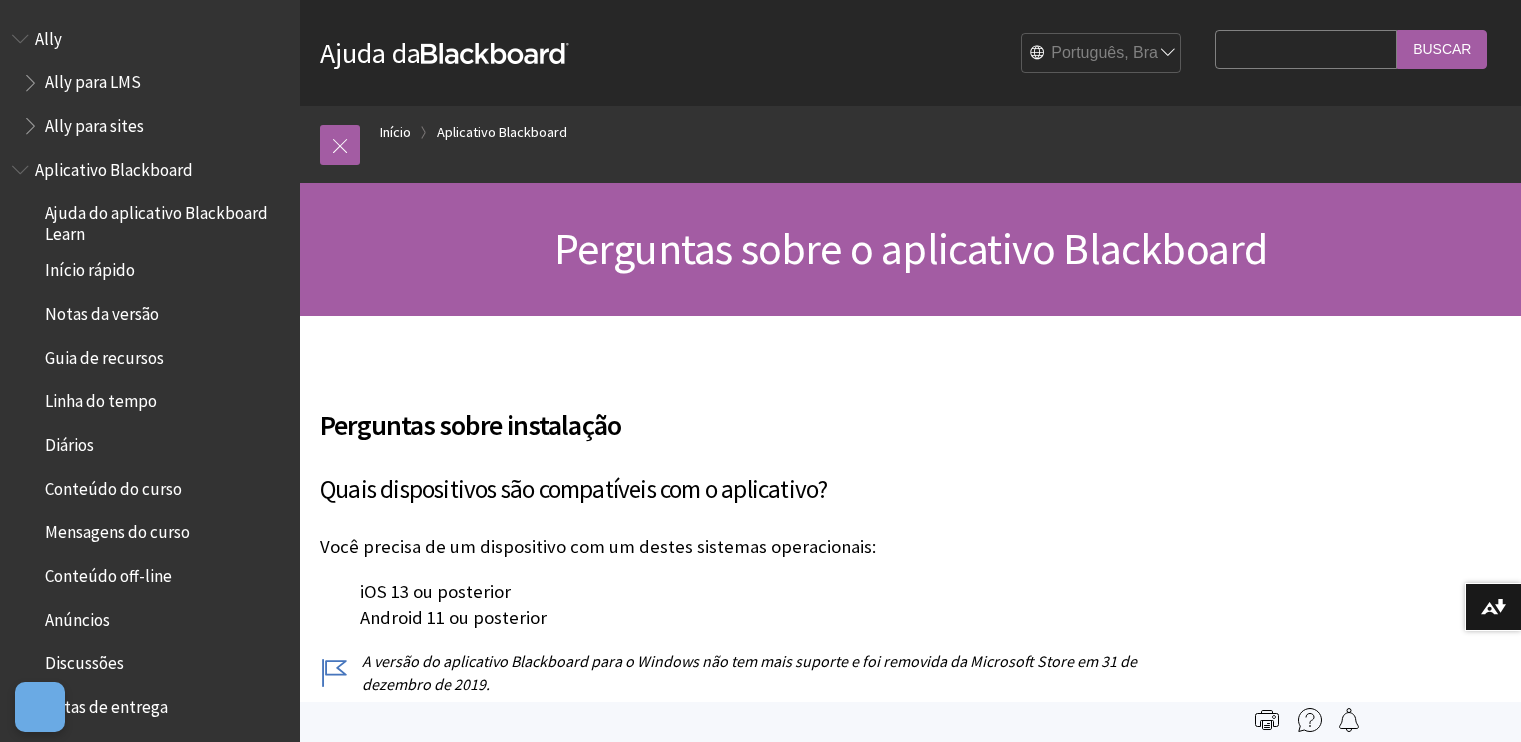 scroll, scrollTop: 0, scrollLeft: 0, axis: both 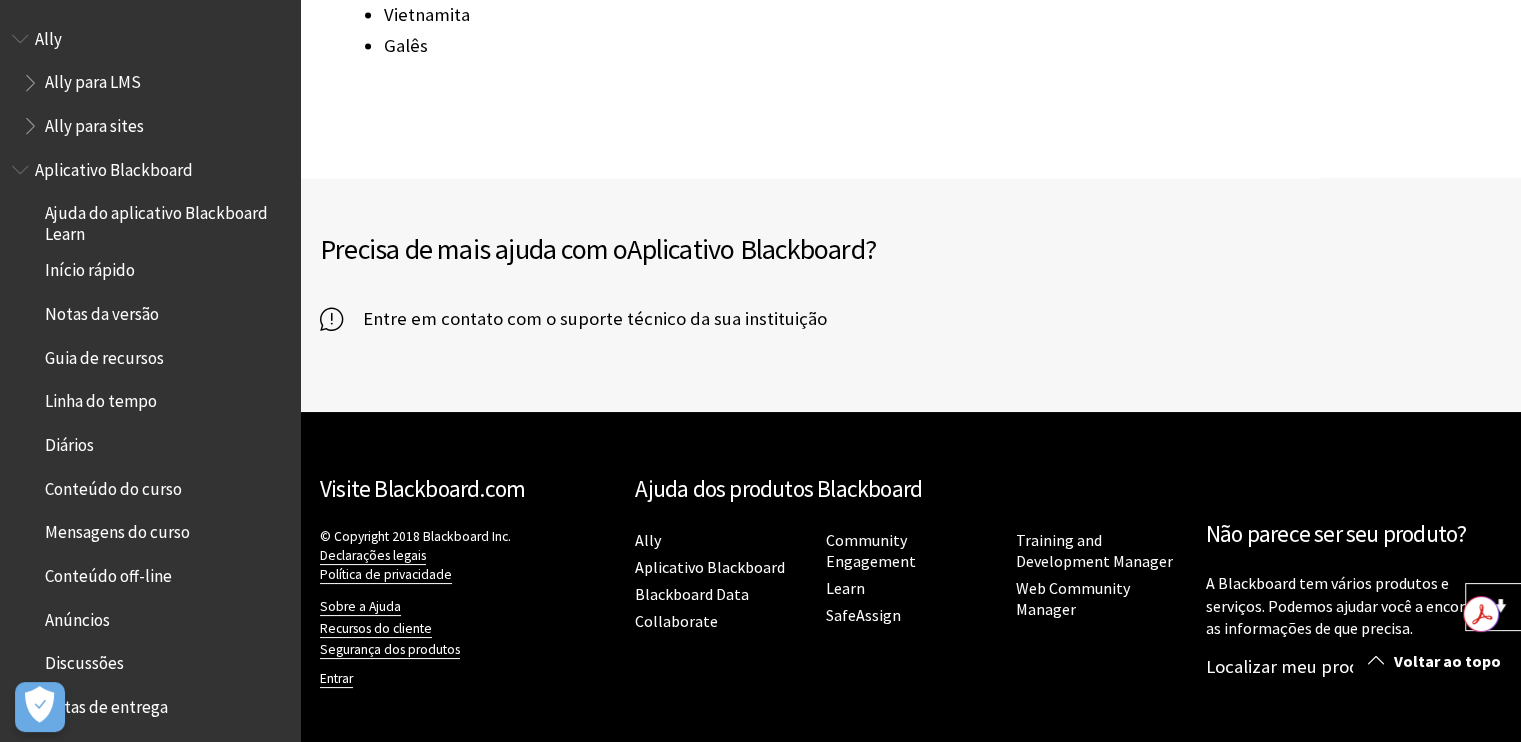 click on "Início rápido" at bounding box center [90, 267] 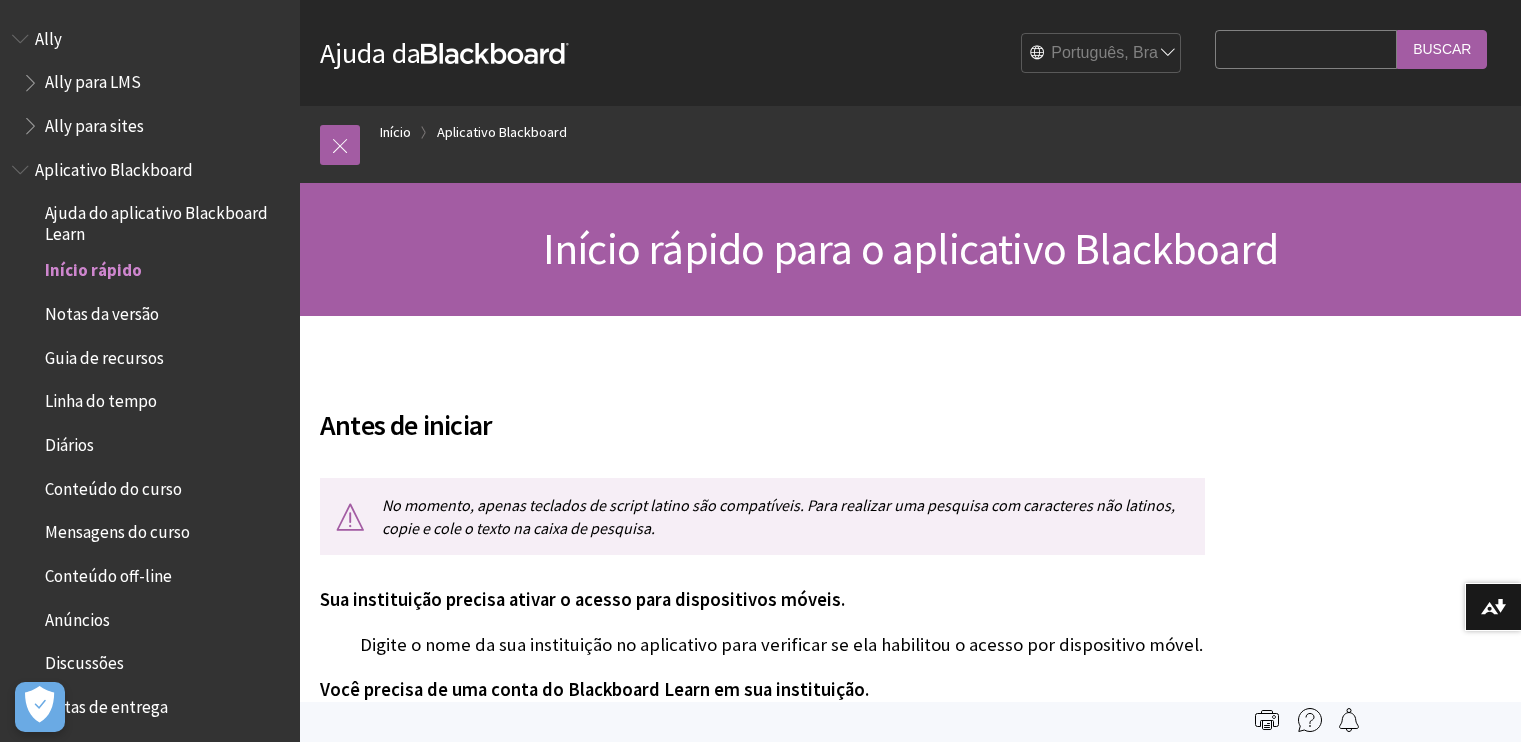 scroll, scrollTop: 0, scrollLeft: 0, axis: both 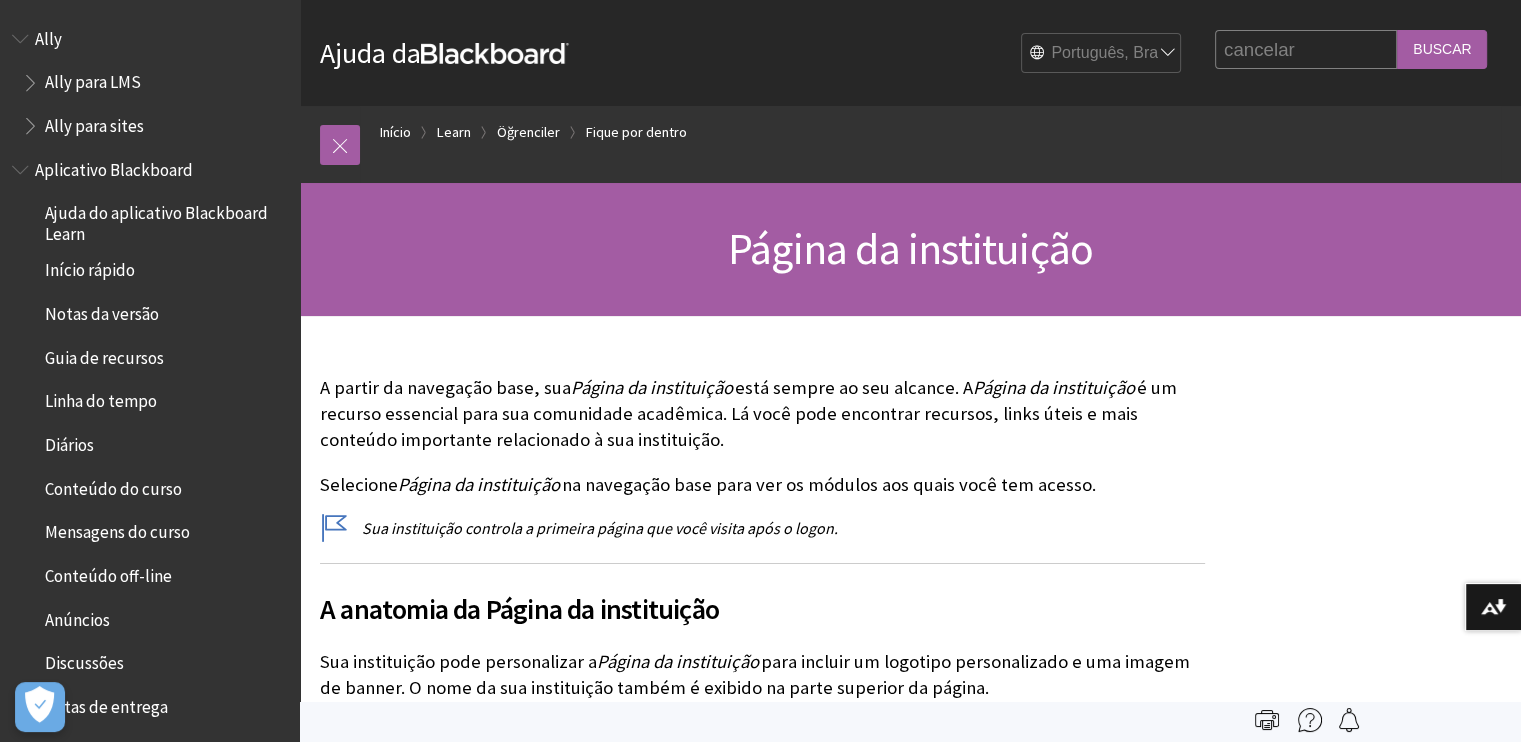 click on "Início rápido" at bounding box center (90, 267) 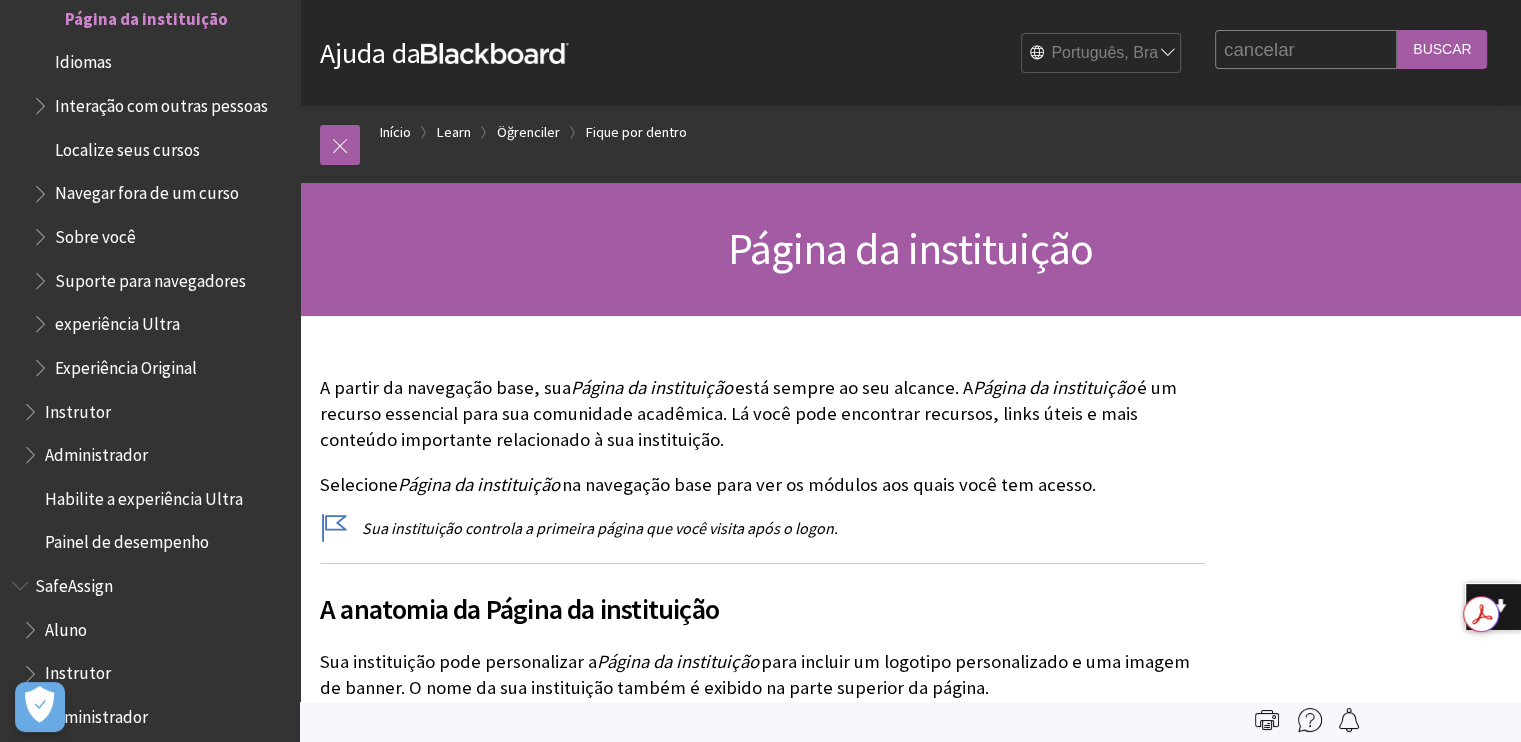 scroll, scrollTop: 2065, scrollLeft: 0, axis: vertical 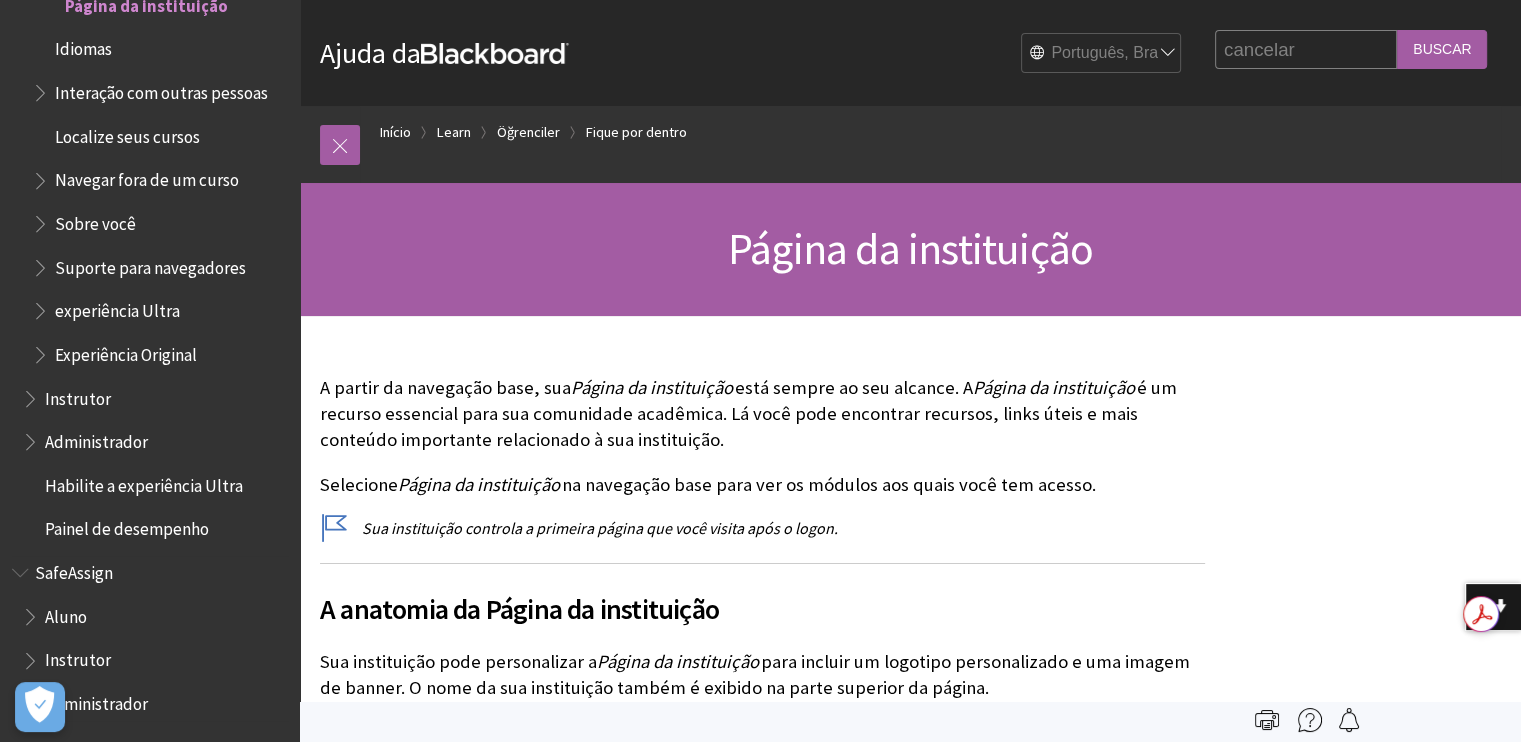 click on "Aluno" at bounding box center [66, 613] 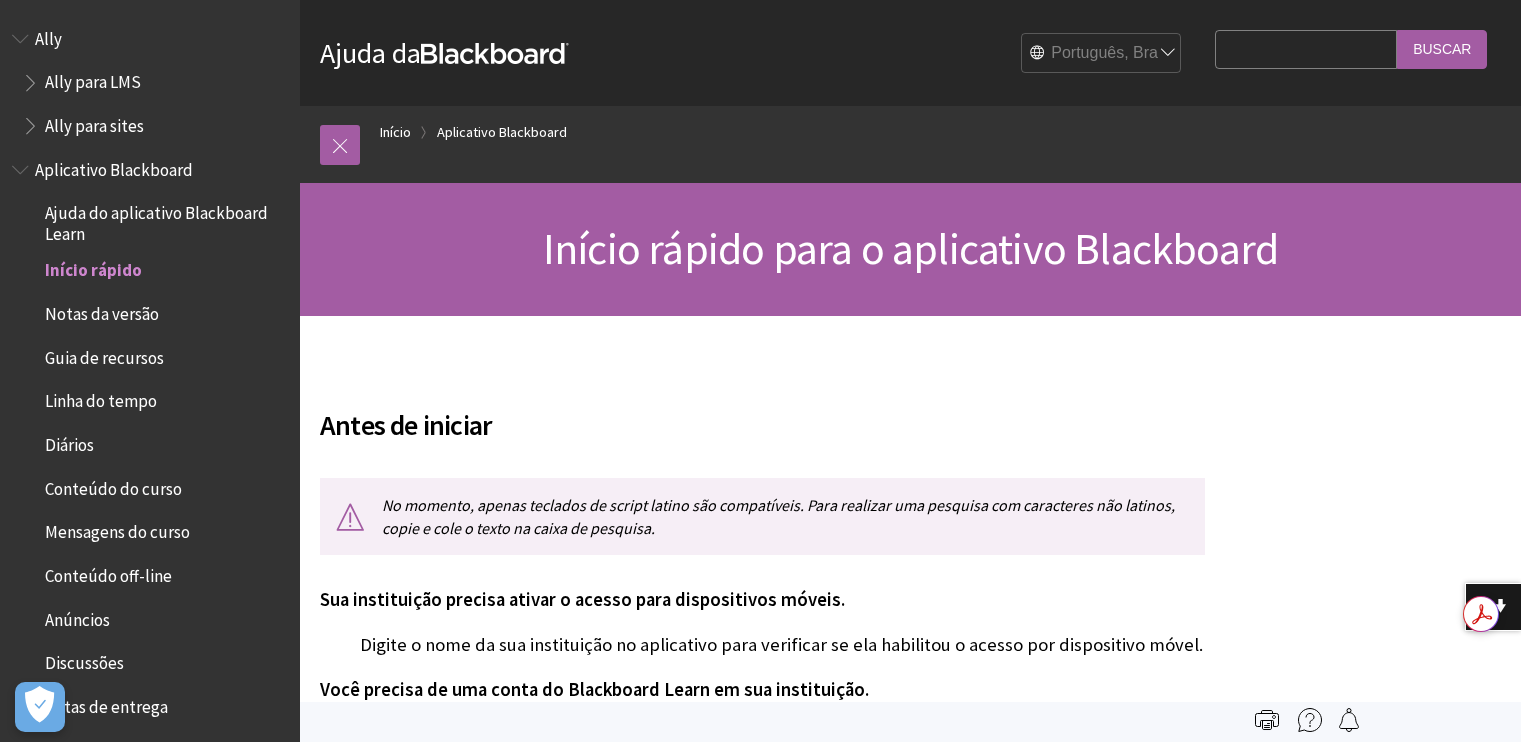 scroll, scrollTop: 0, scrollLeft: 0, axis: both 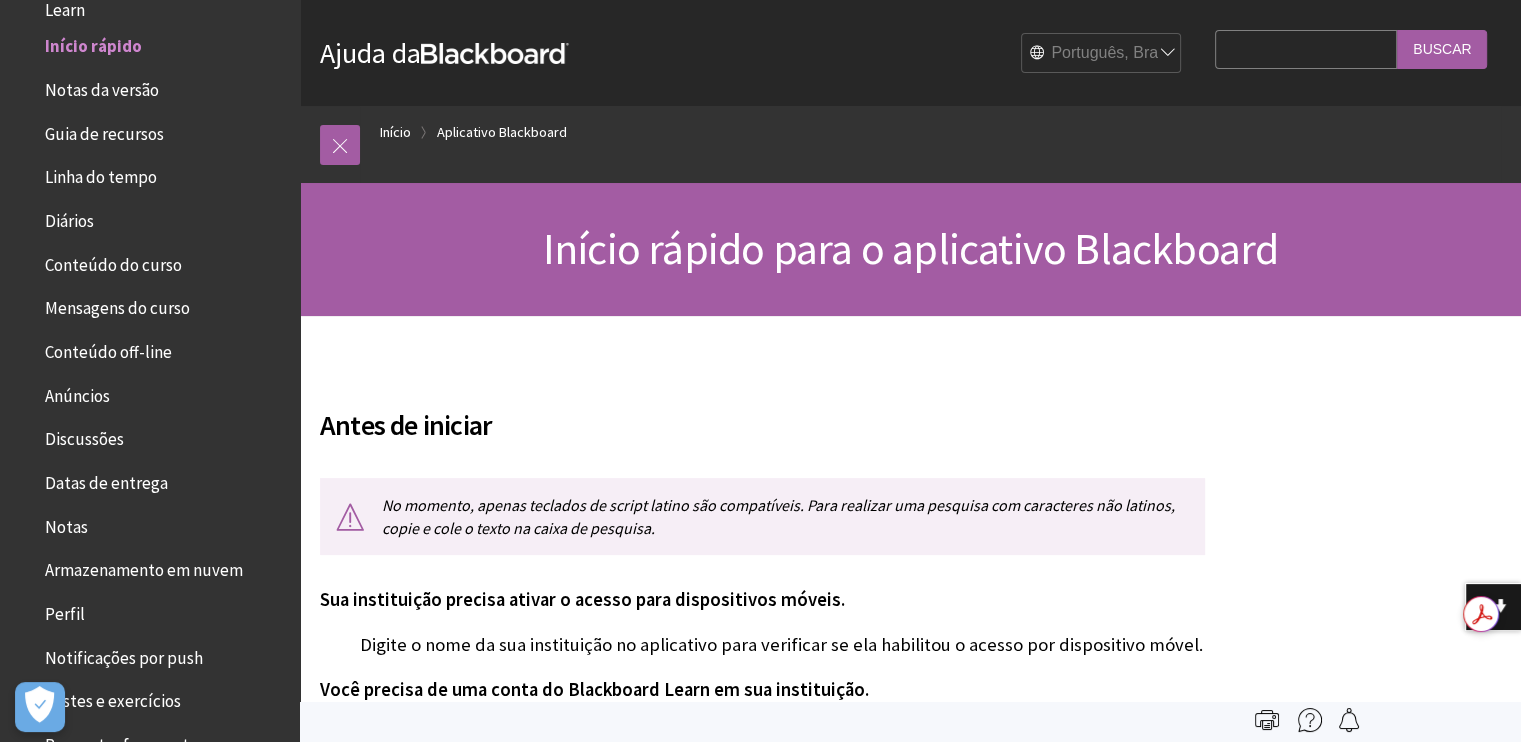 click on "Notas" at bounding box center [66, 523] 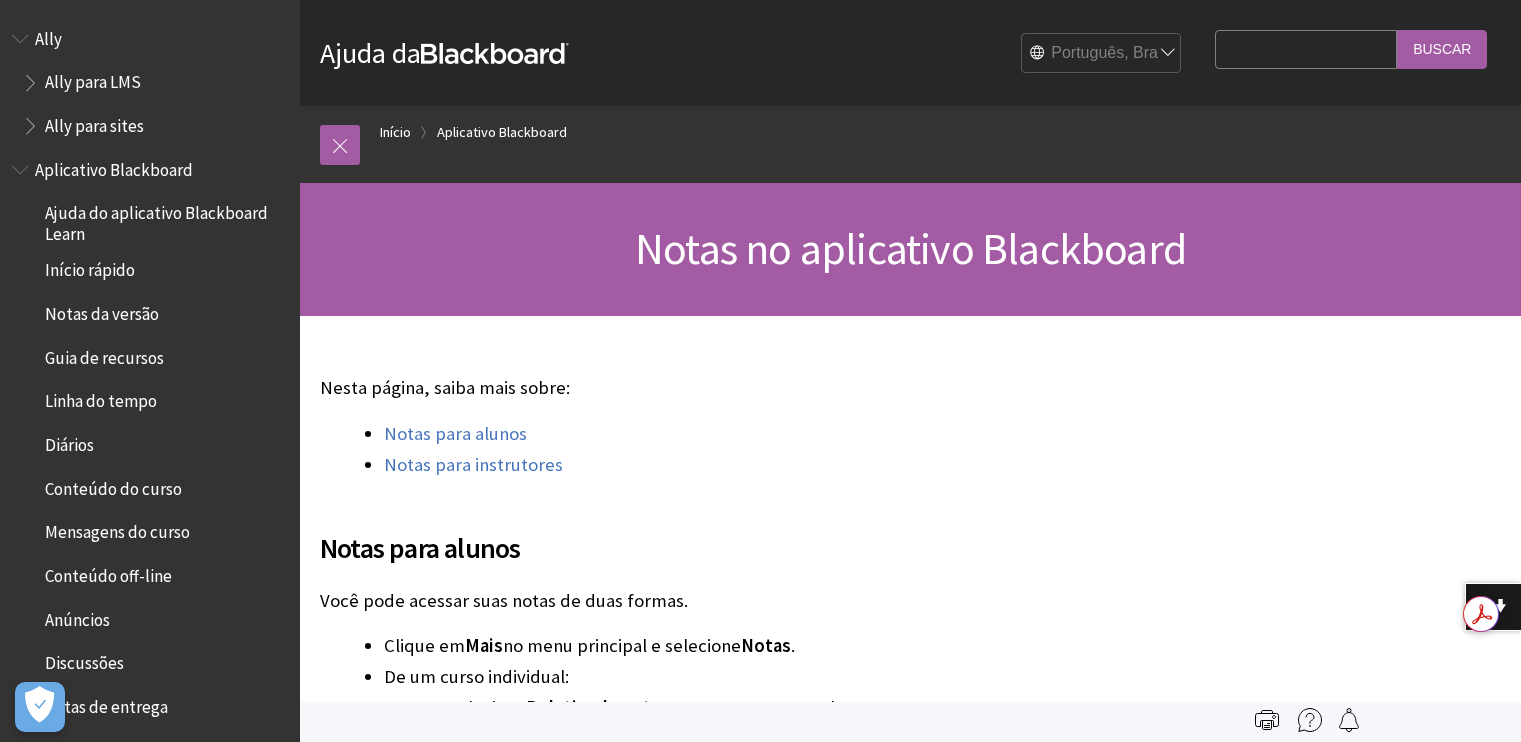 scroll, scrollTop: 0, scrollLeft: 0, axis: both 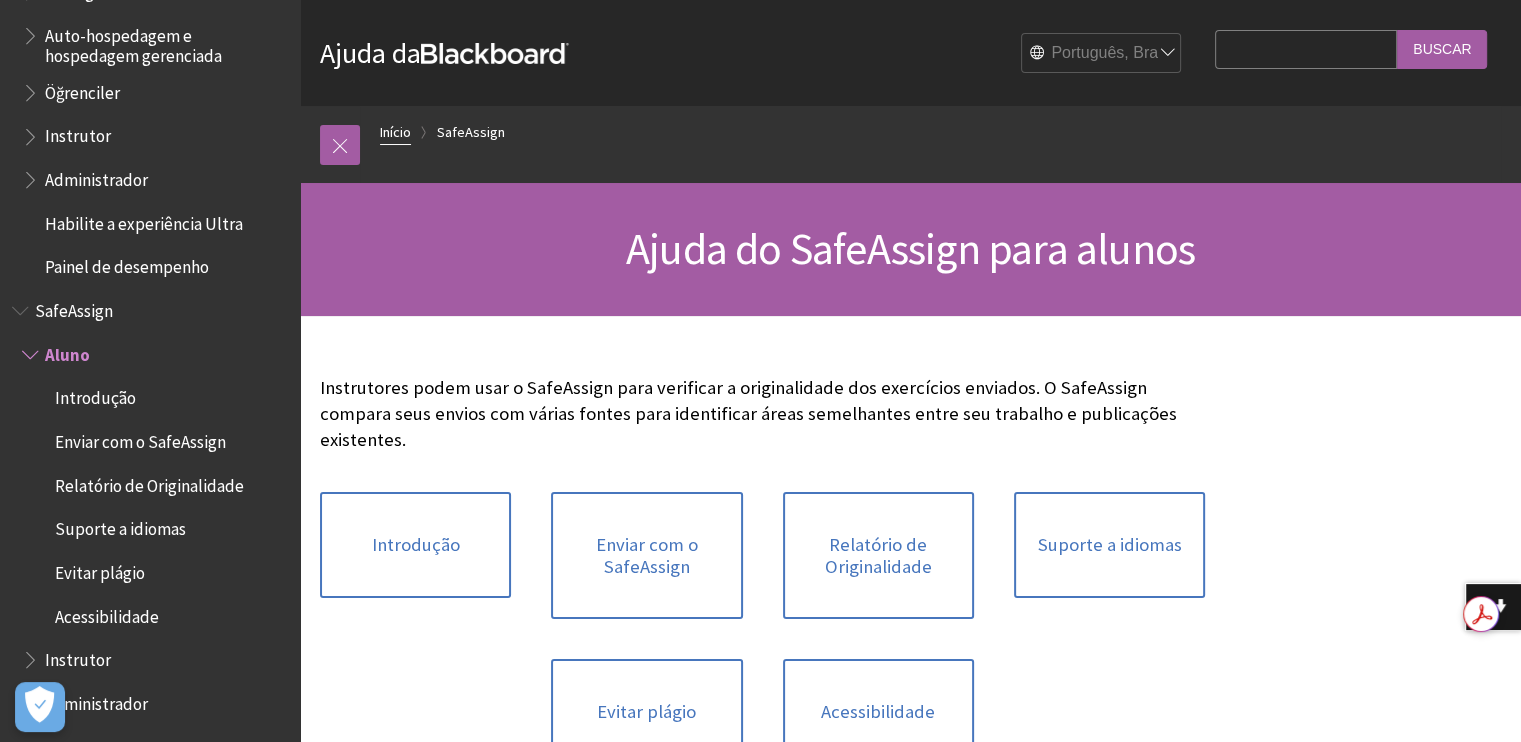 click on "Início" at bounding box center [395, 132] 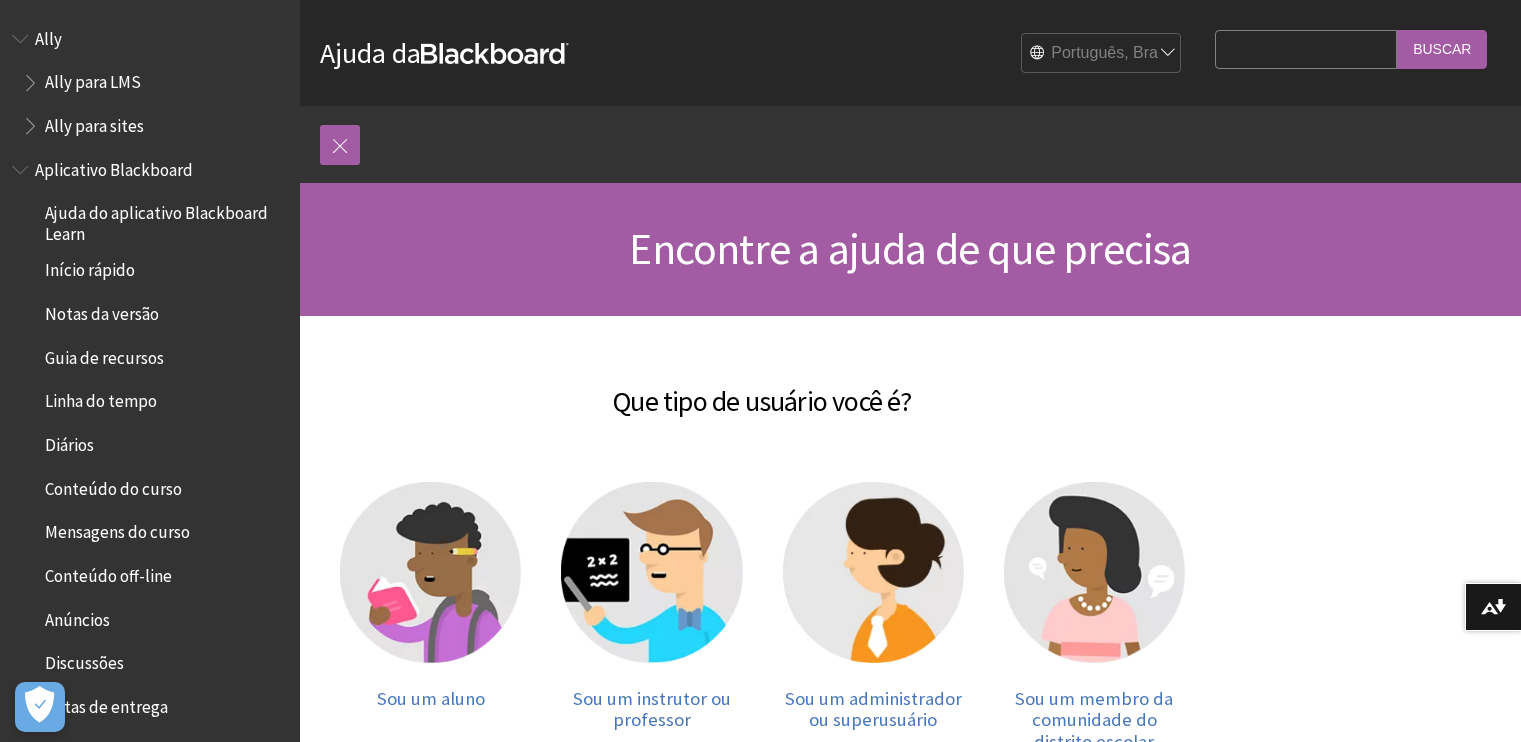 scroll, scrollTop: 0, scrollLeft: 0, axis: both 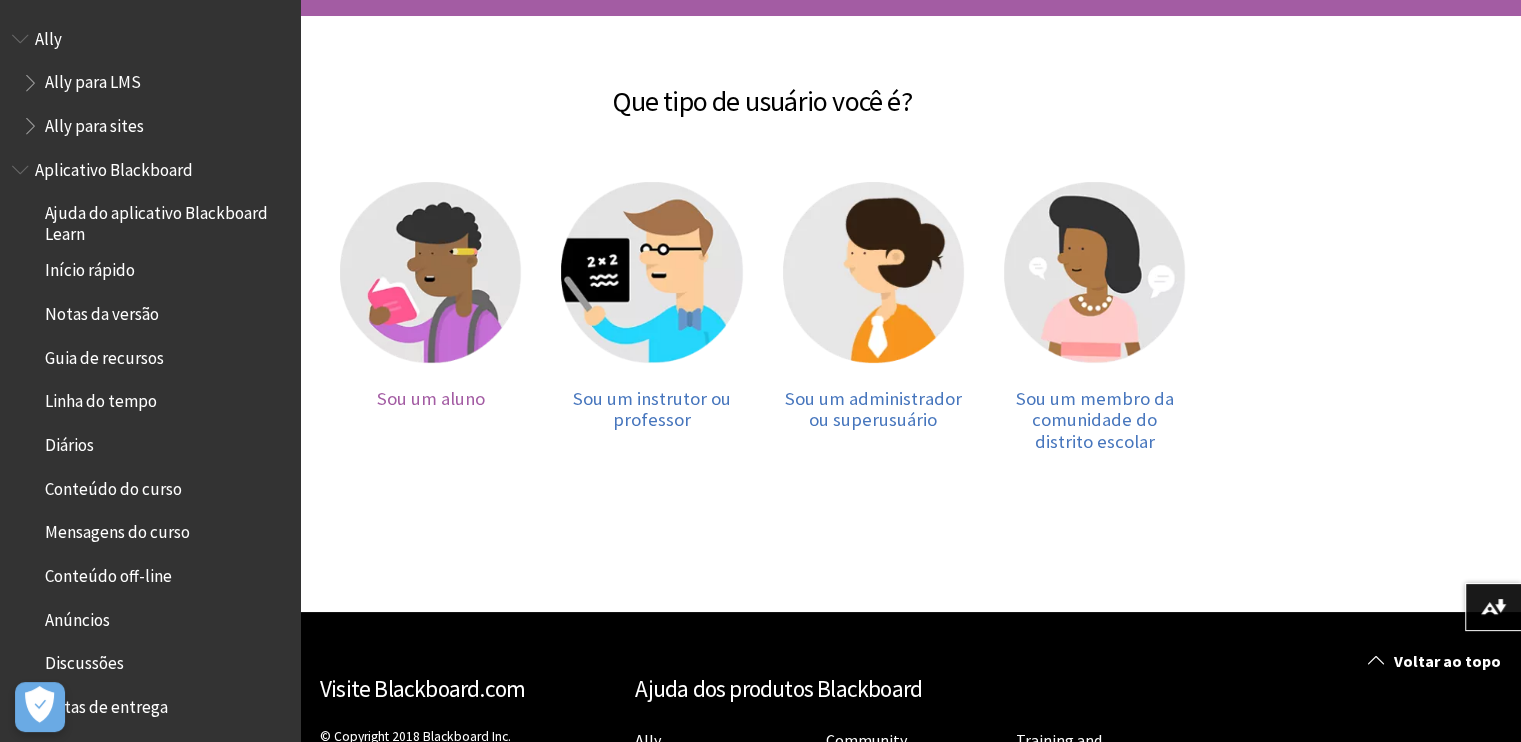 click on "Sou um aluno" at bounding box center [431, 398] 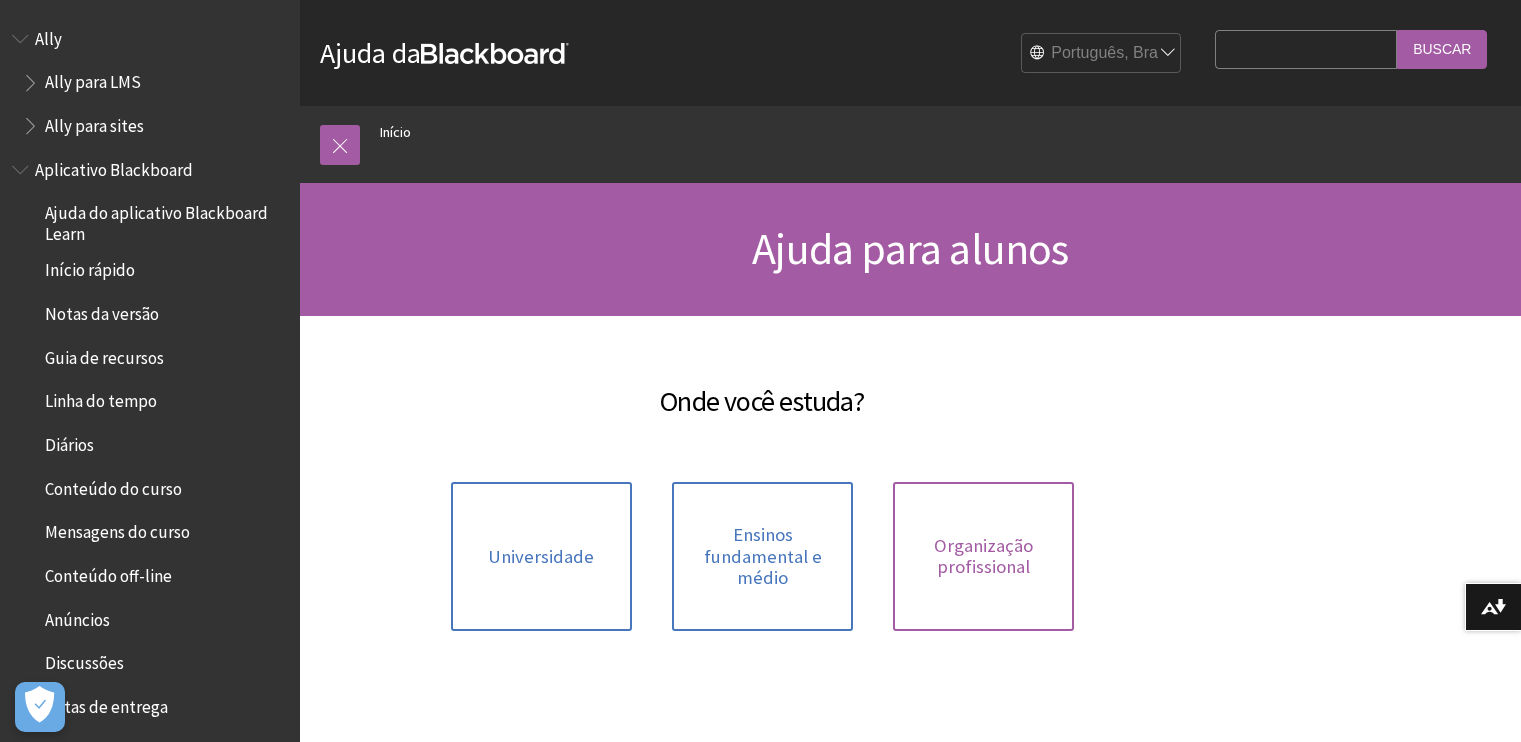 scroll, scrollTop: 0, scrollLeft: 0, axis: both 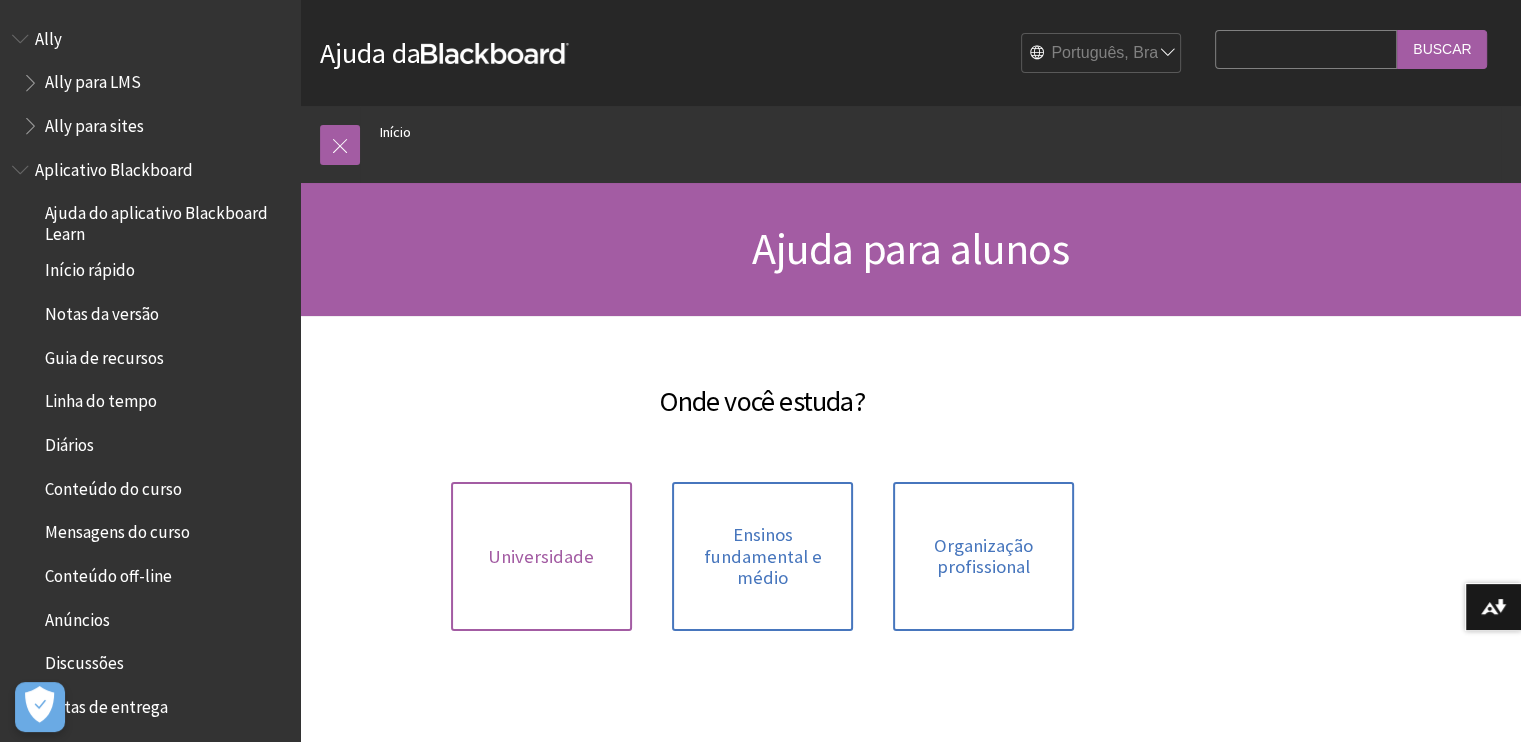 click on "Universidade" at bounding box center (541, 557) 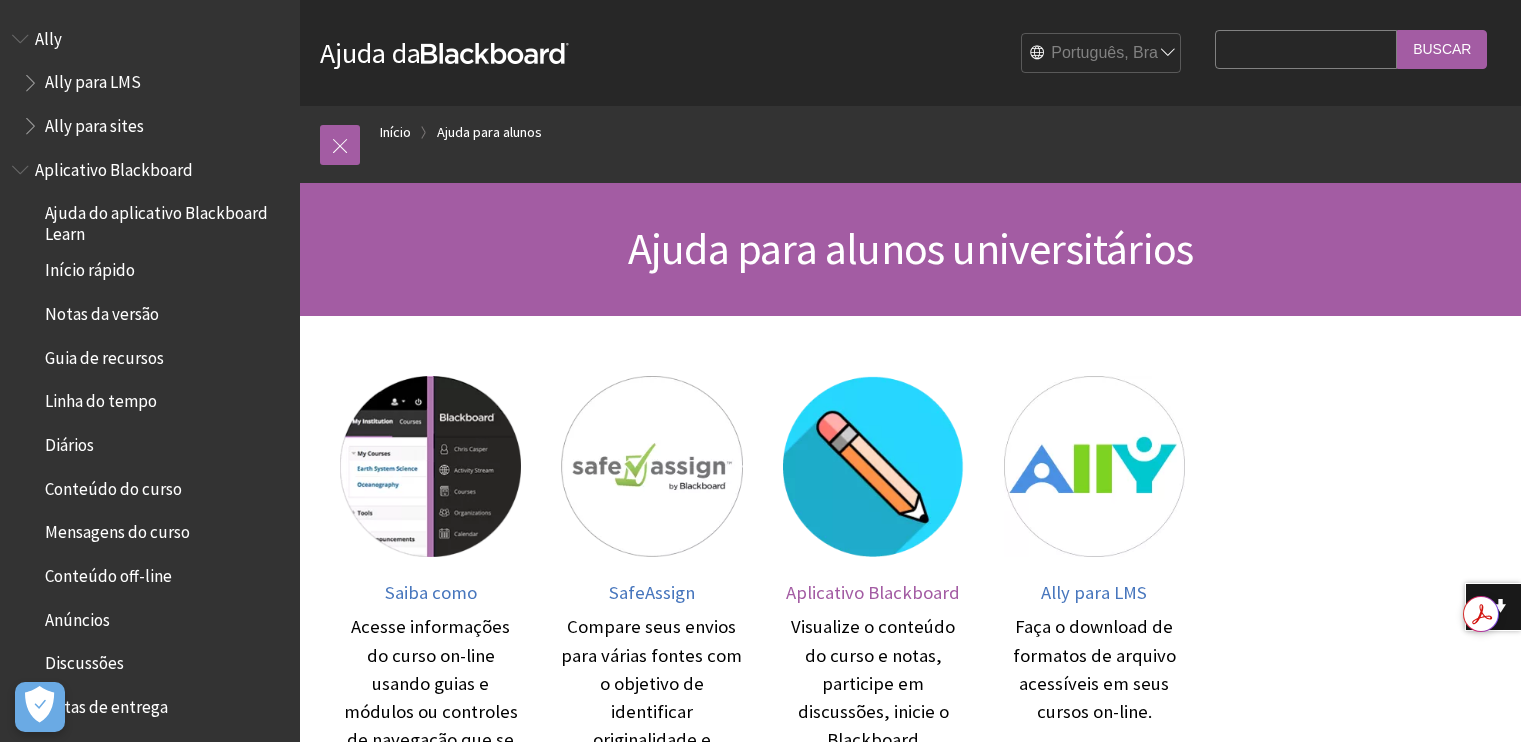 scroll, scrollTop: 0, scrollLeft: 0, axis: both 